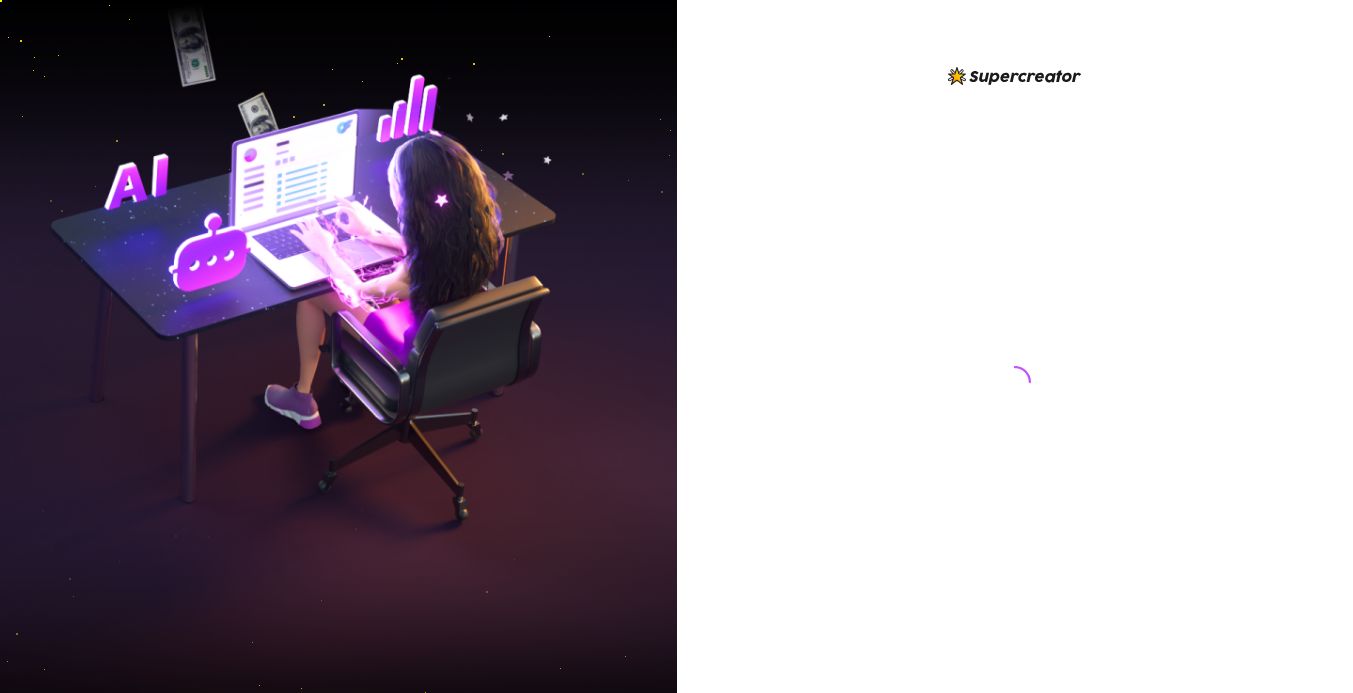 scroll, scrollTop: 0, scrollLeft: 0, axis: both 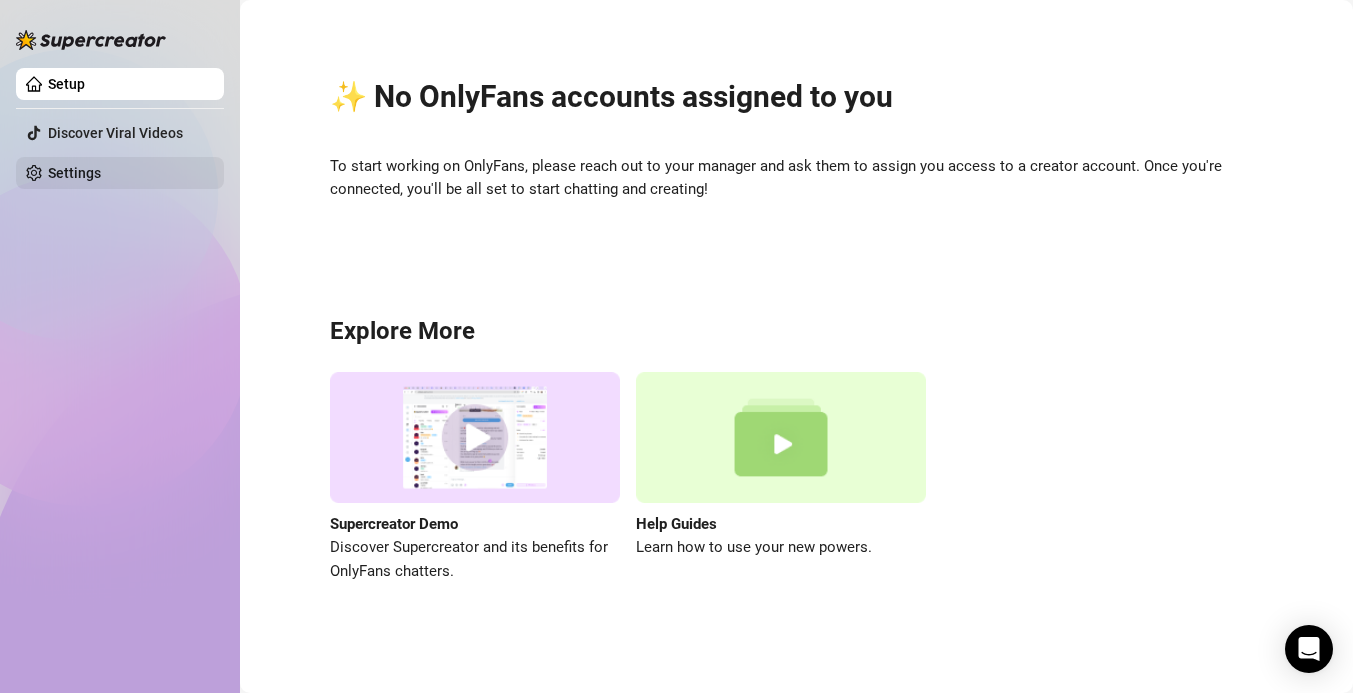 click on "Settings" at bounding box center [74, 173] 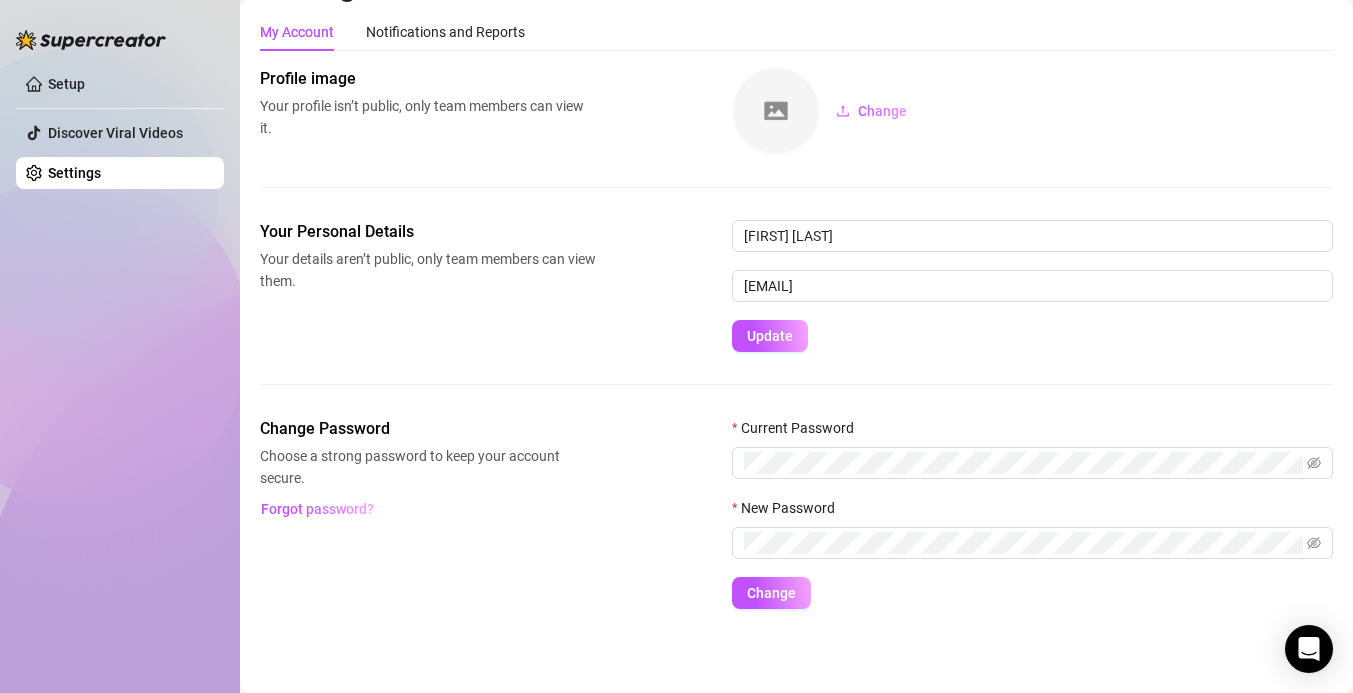 scroll, scrollTop: 0, scrollLeft: 0, axis: both 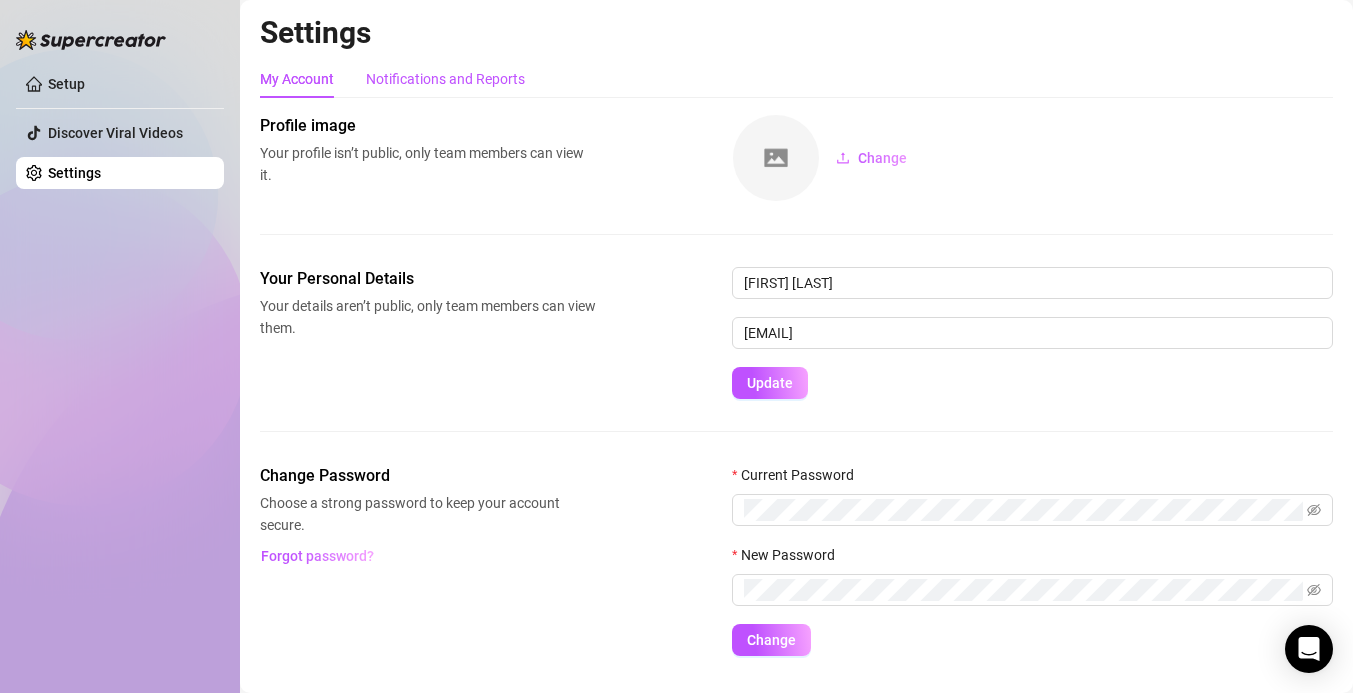 click on "Notifications and Reports" at bounding box center (445, 79) 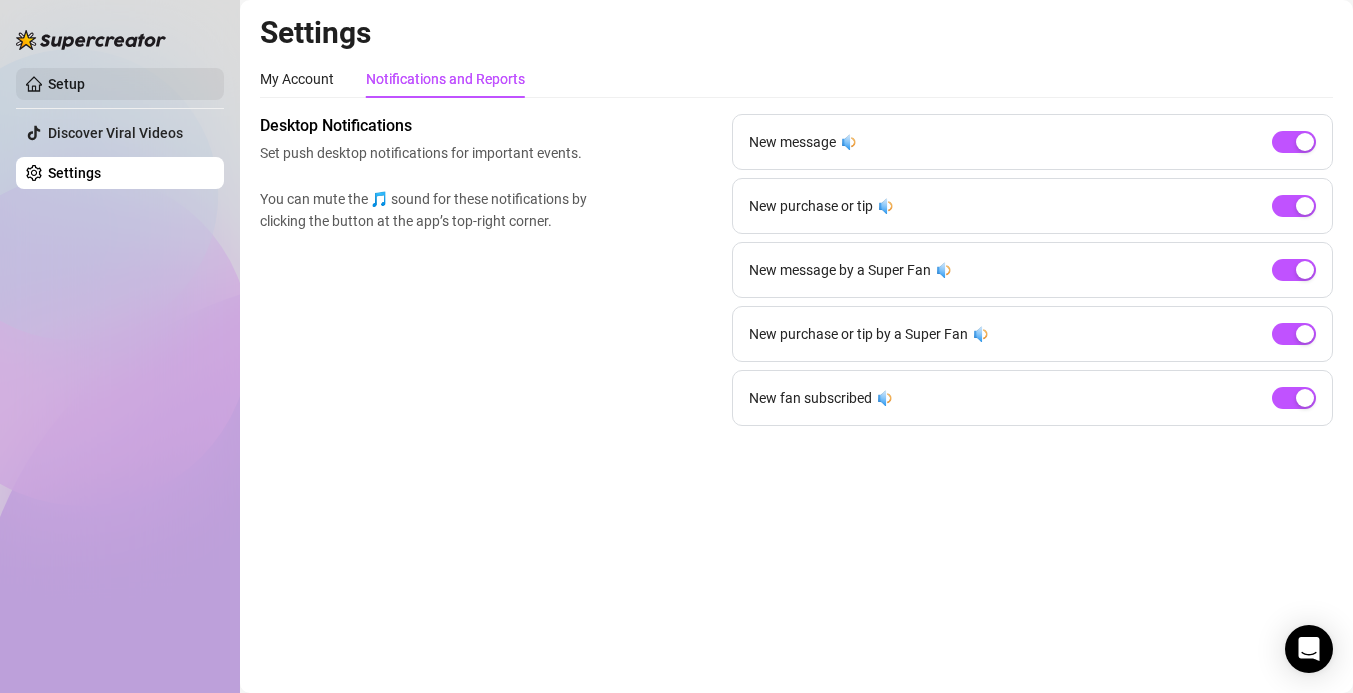click on "Setup" at bounding box center (66, 84) 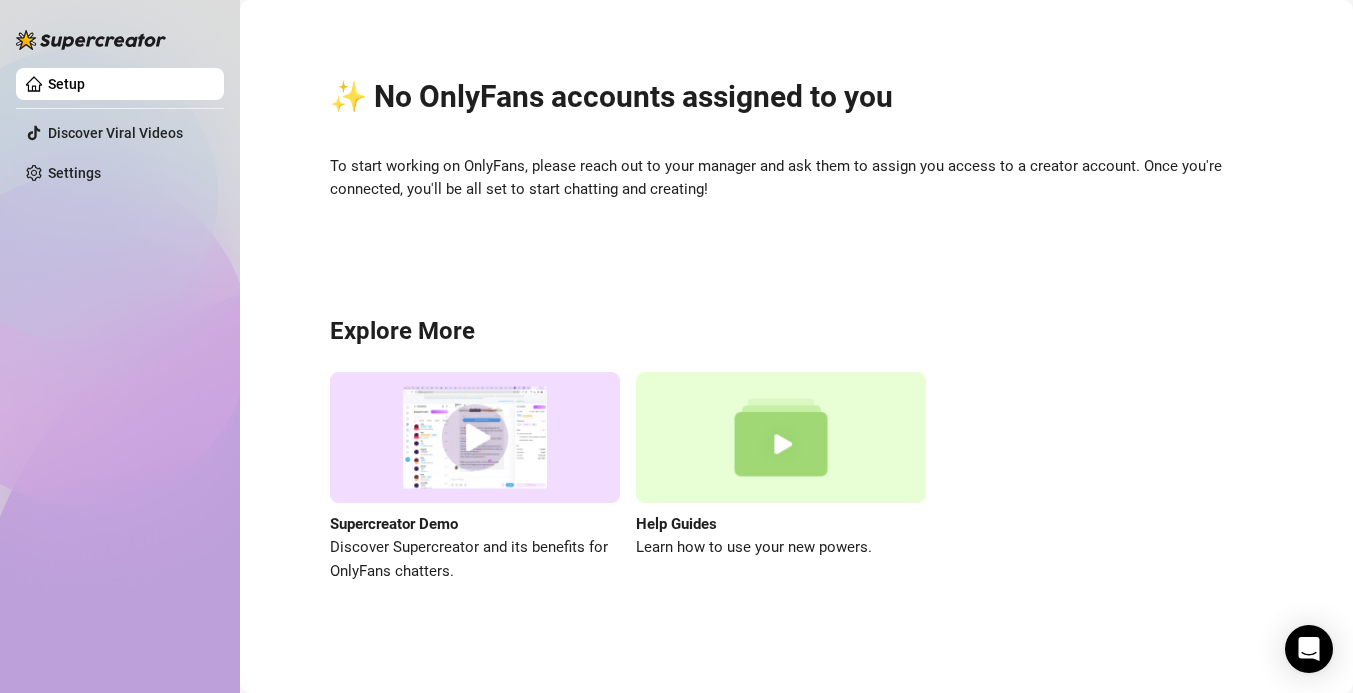 scroll, scrollTop: 0, scrollLeft: 0, axis: both 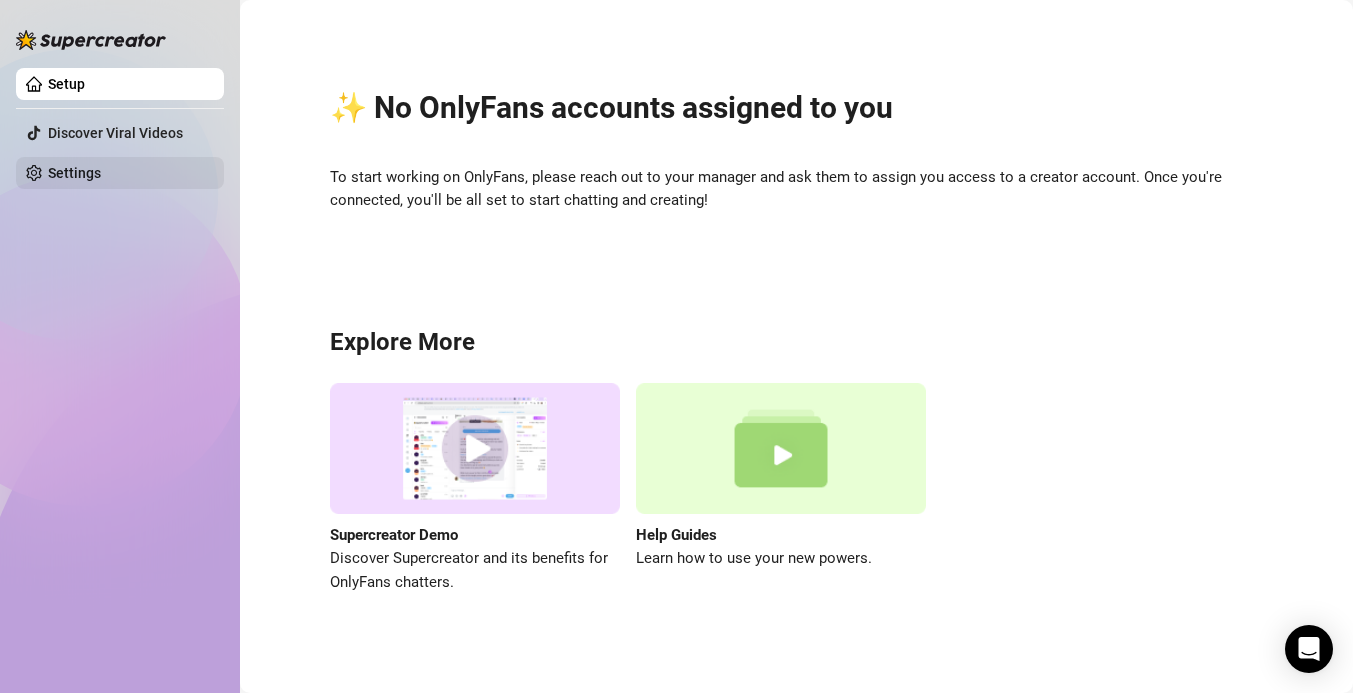 click on "Settings" at bounding box center (74, 173) 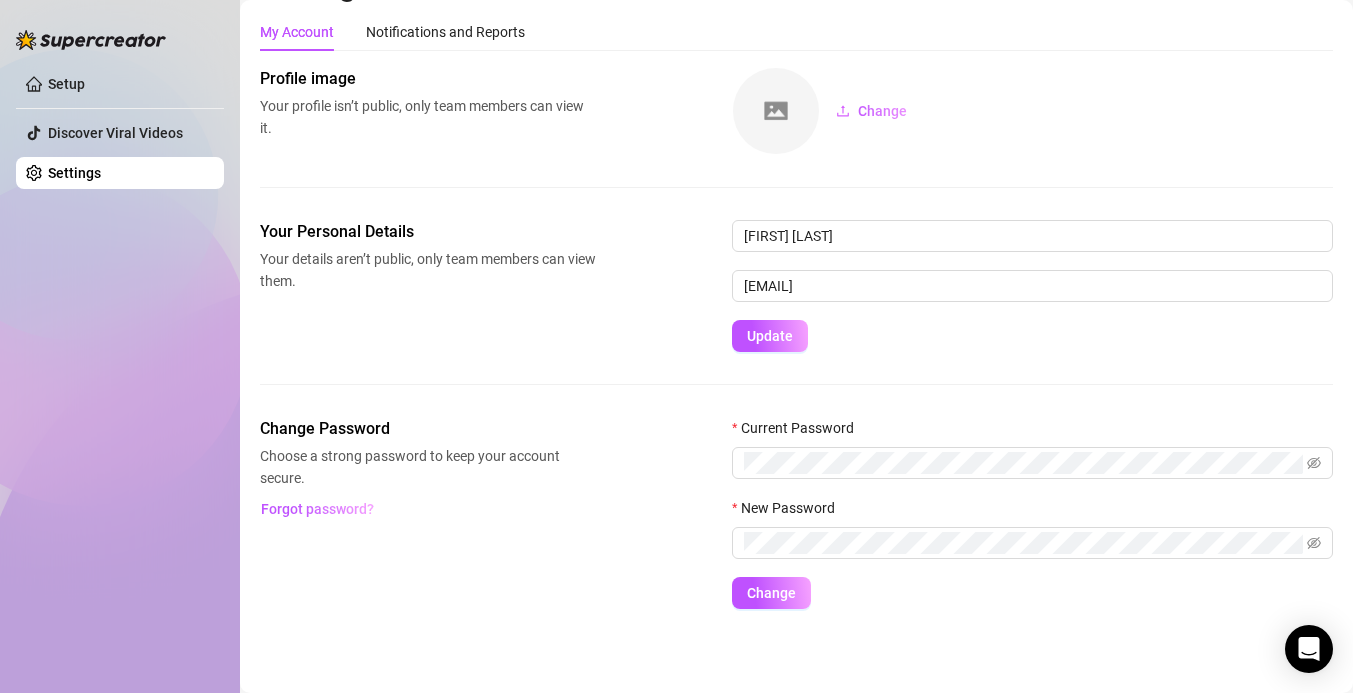 scroll, scrollTop: 0, scrollLeft: 0, axis: both 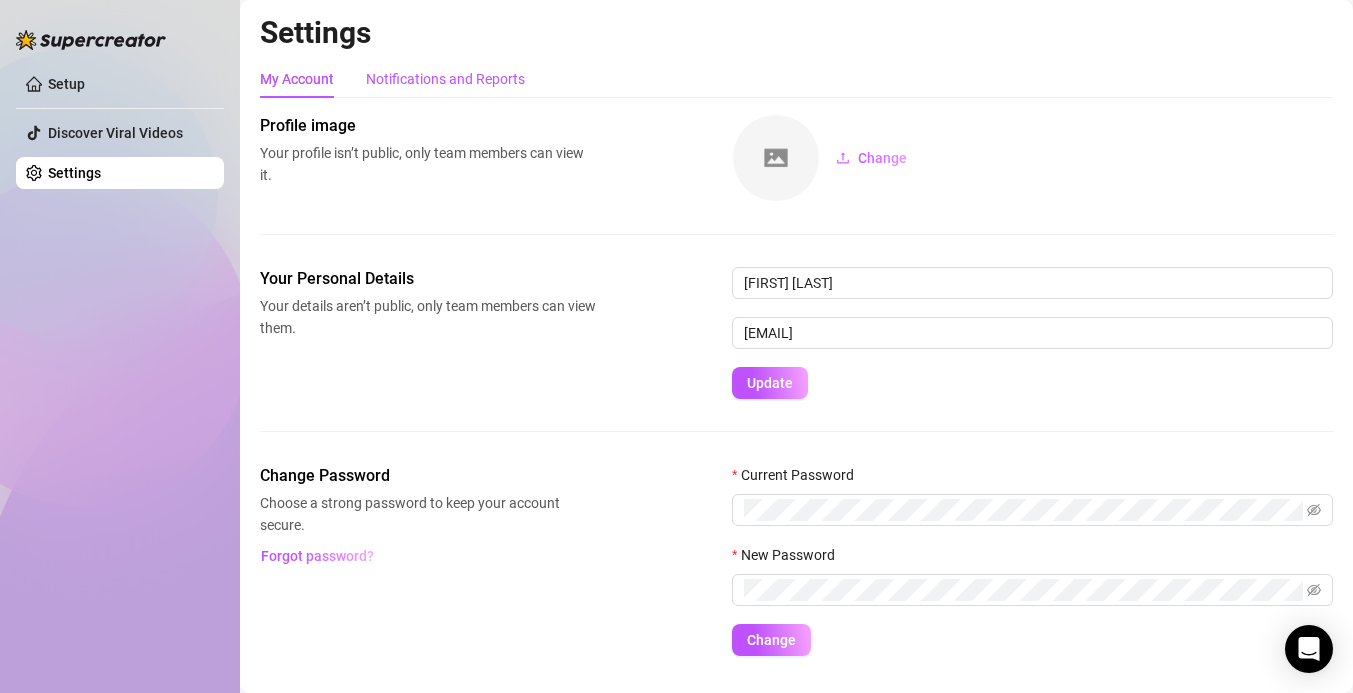 click on "Notifications and Reports" at bounding box center [445, 79] 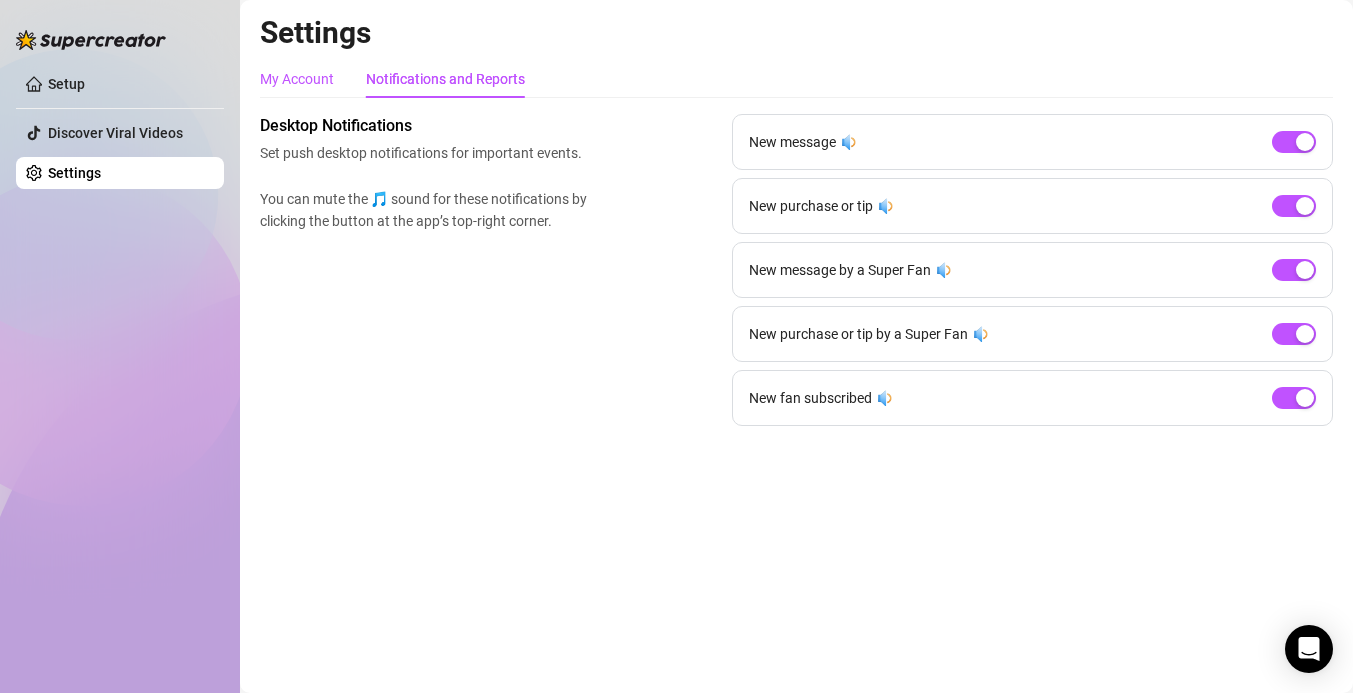 click on "My Account" at bounding box center [297, 79] 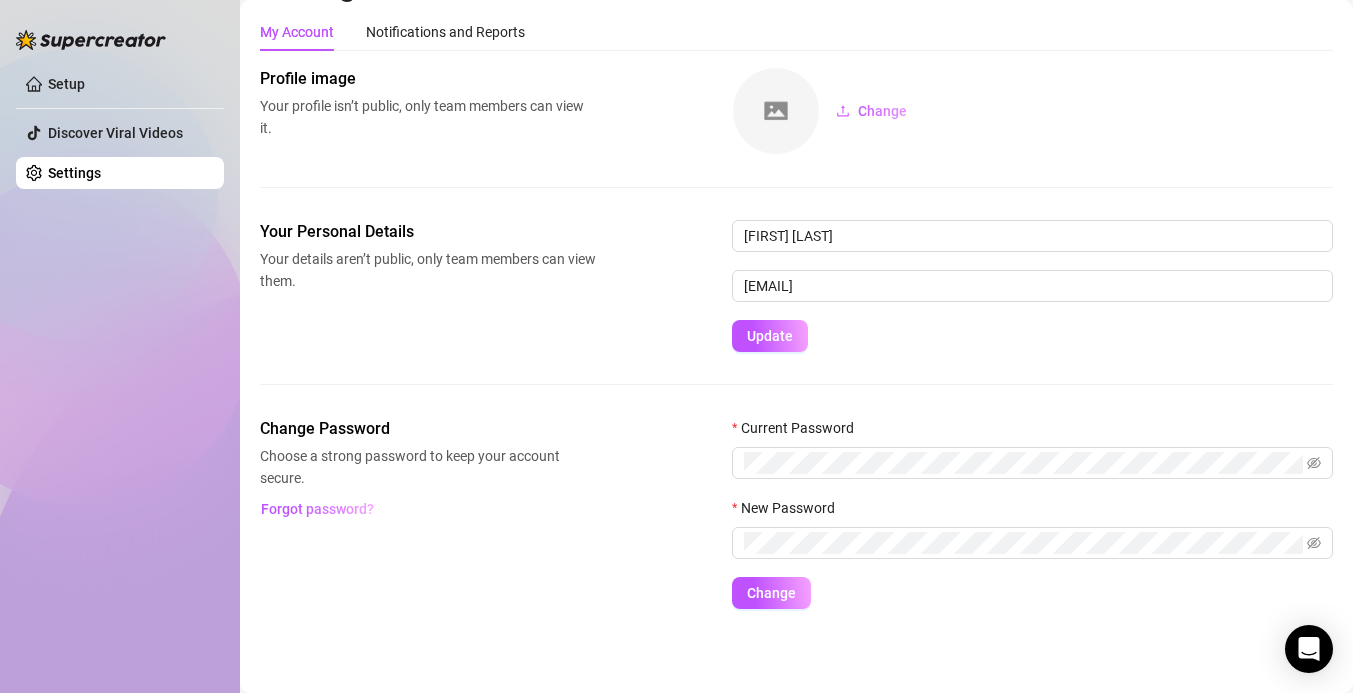 scroll, scrollTop: 0, scrollLeft: 0, axis: both 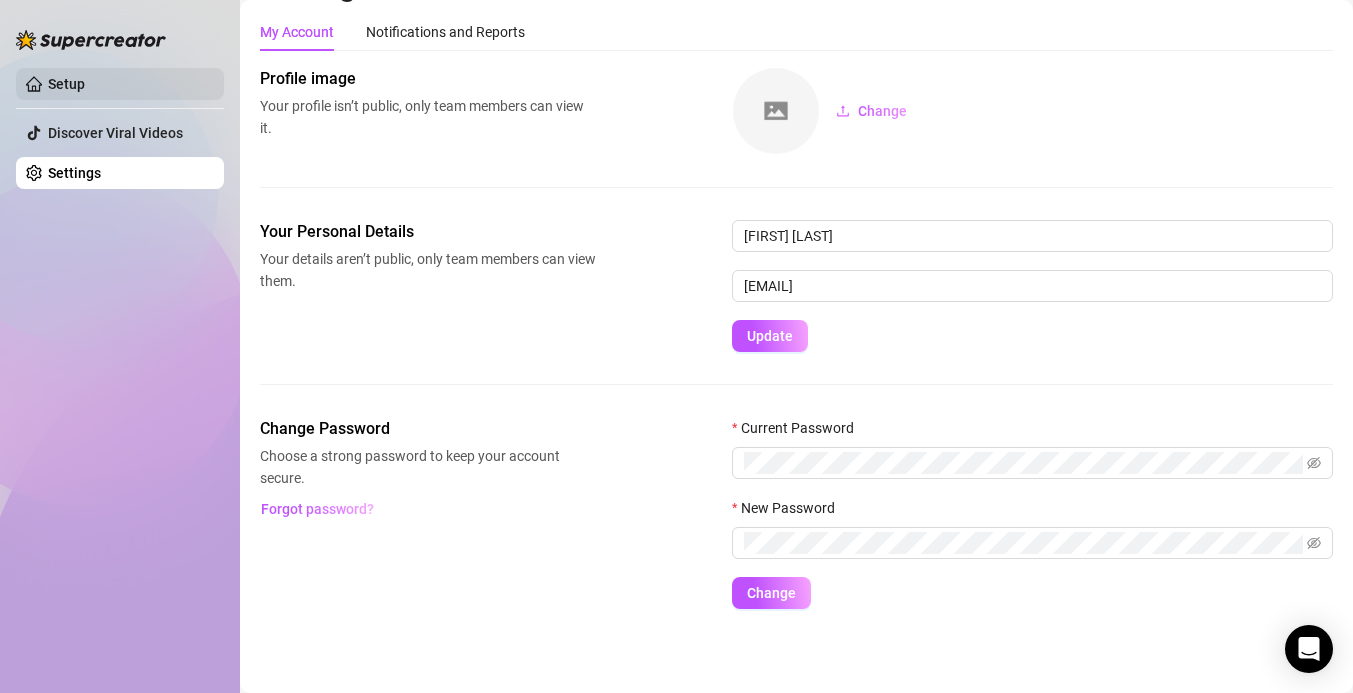 click on "Setup" at bounding box center (66, 84) 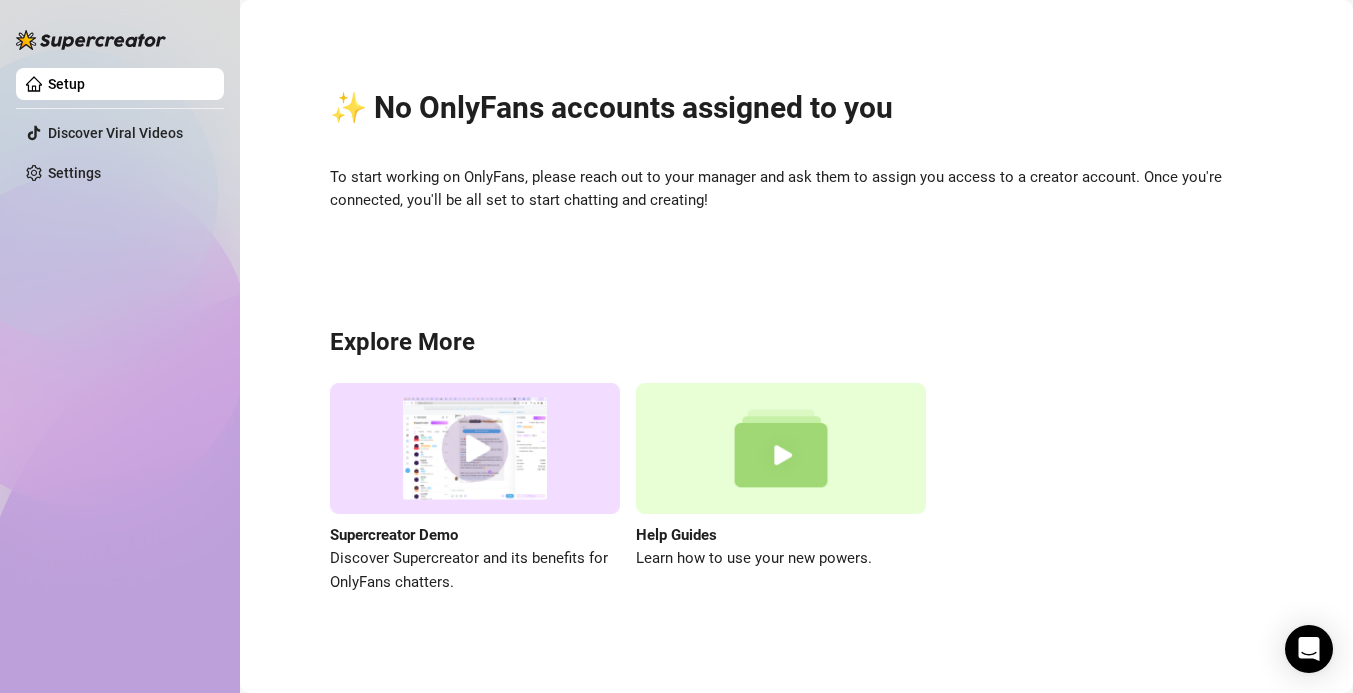 scroll, scrollTop: 11, scrollLeft: 0, axis: vertical 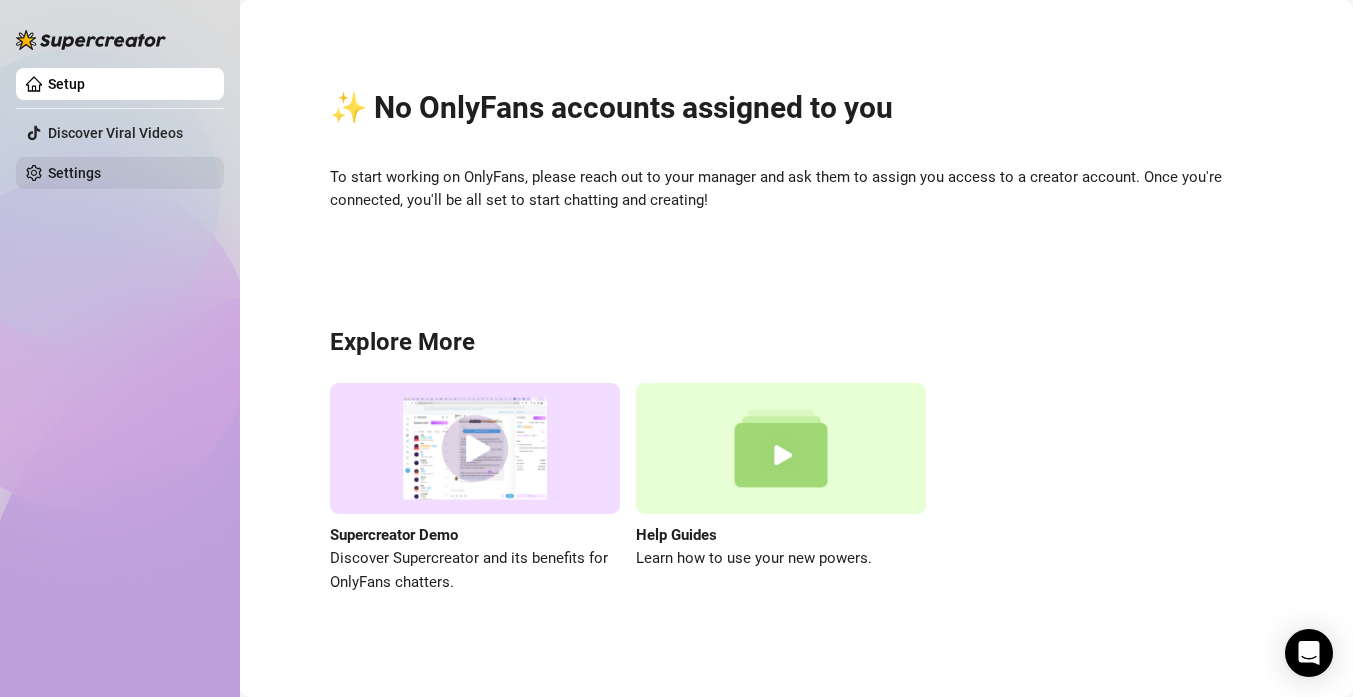 click on "Settings" at bounding box center [74, 173] 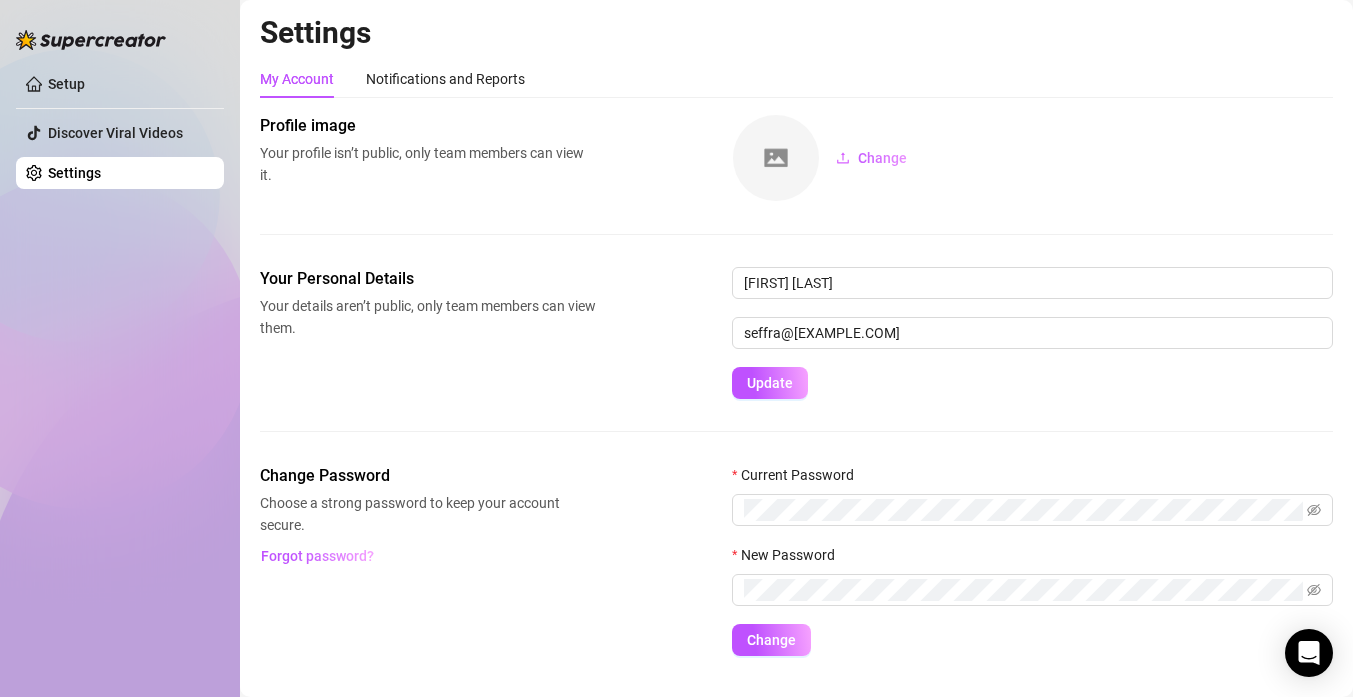 scroll, scrollTop: 3, scrollLeft: 0, axis: vertical 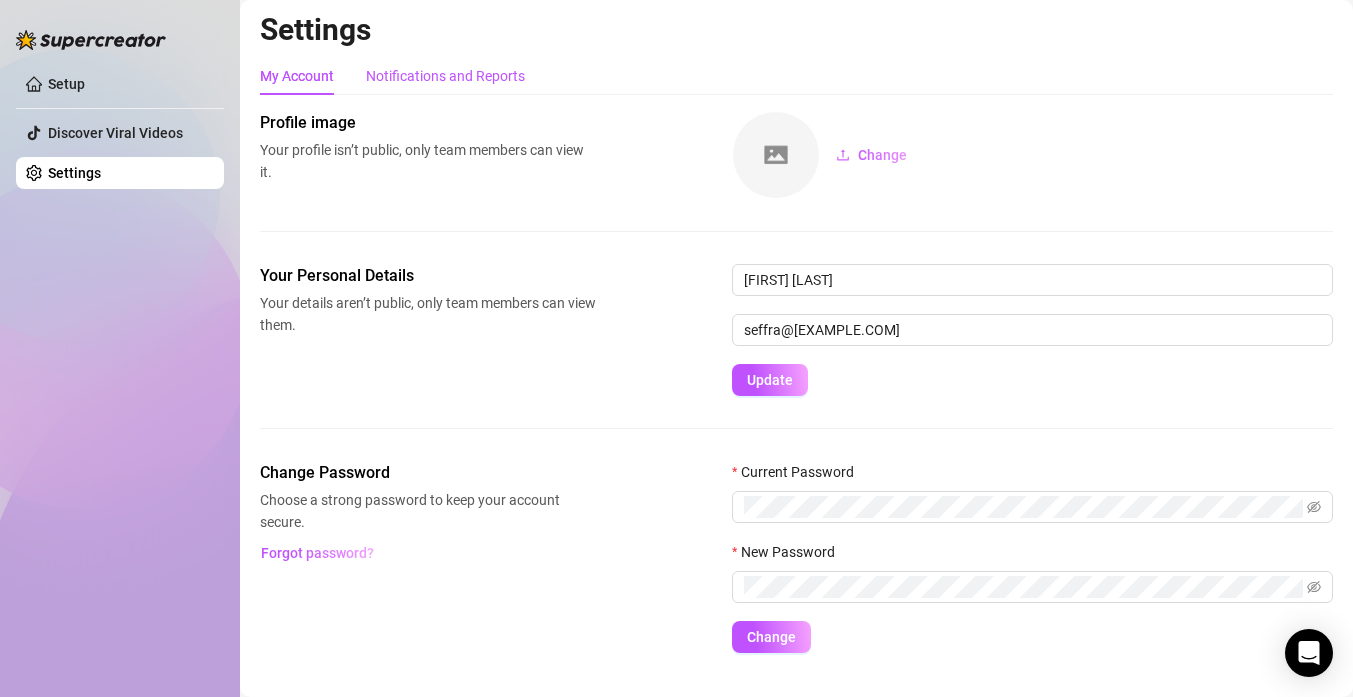 click on "Notifications and Reports" at bounding box center [445, 76] 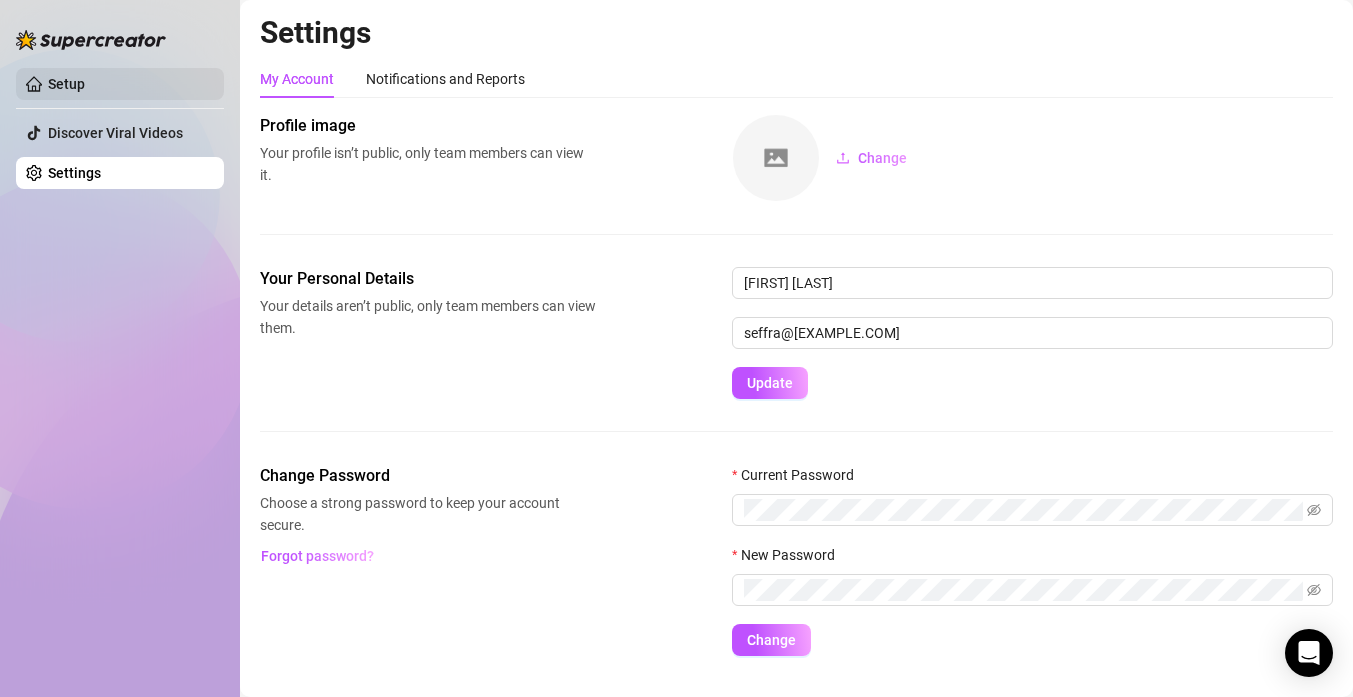 click on "Setup" at bounding box center [66, 84] 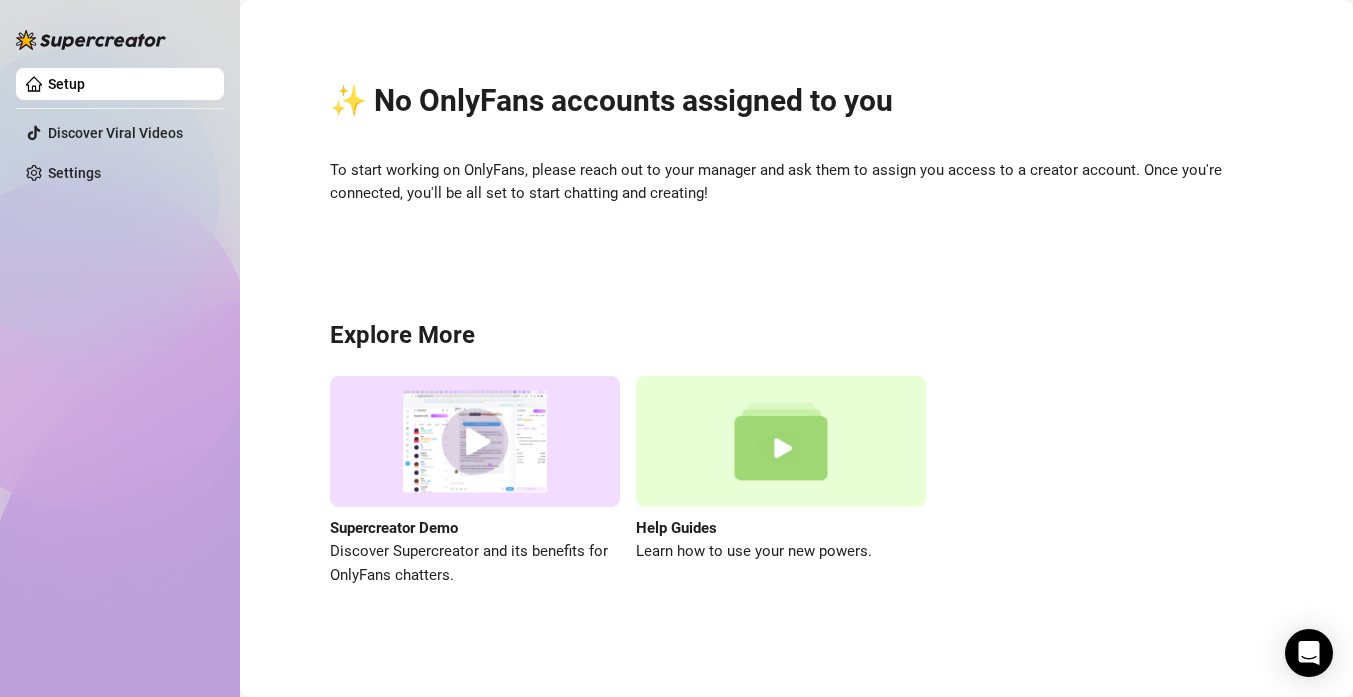 scroll, scrollTop: 0, scrollLeft: 0, axis: both 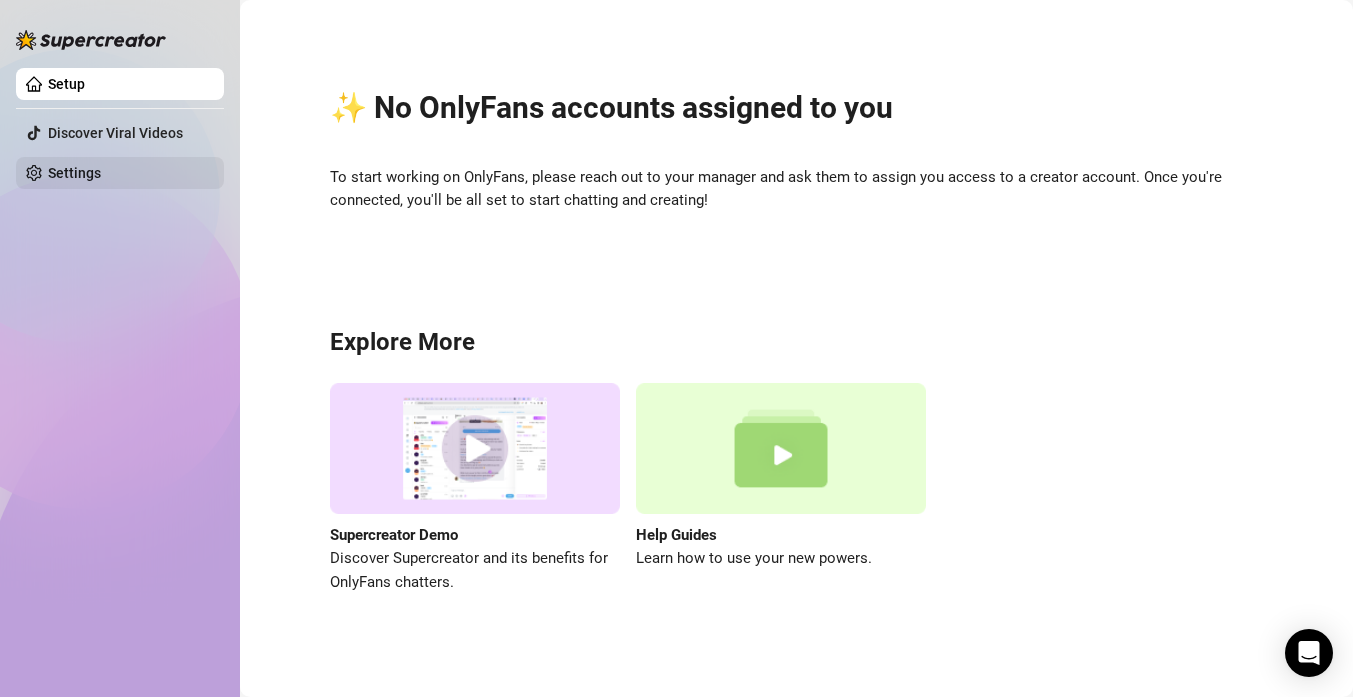 click on "Settings" at bounding box center (74, 173) 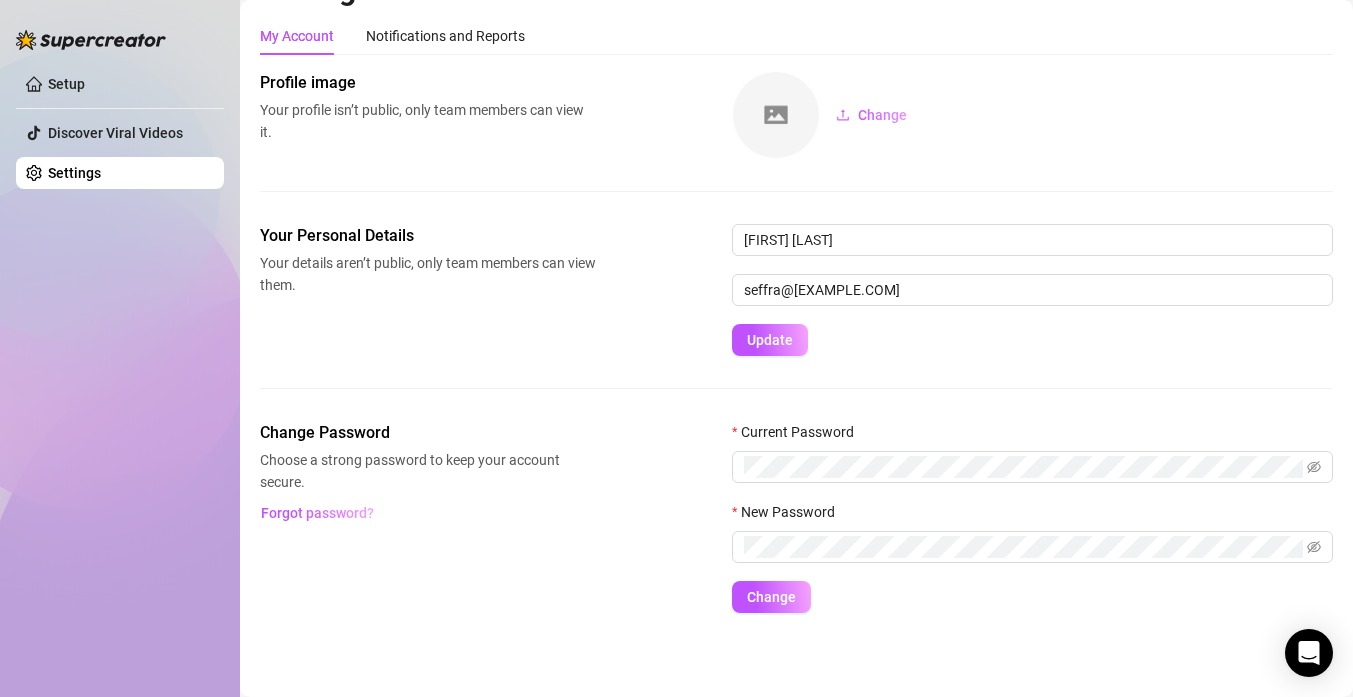 scroll, scrollTop: 0, scrollLeft: 0, axis: both 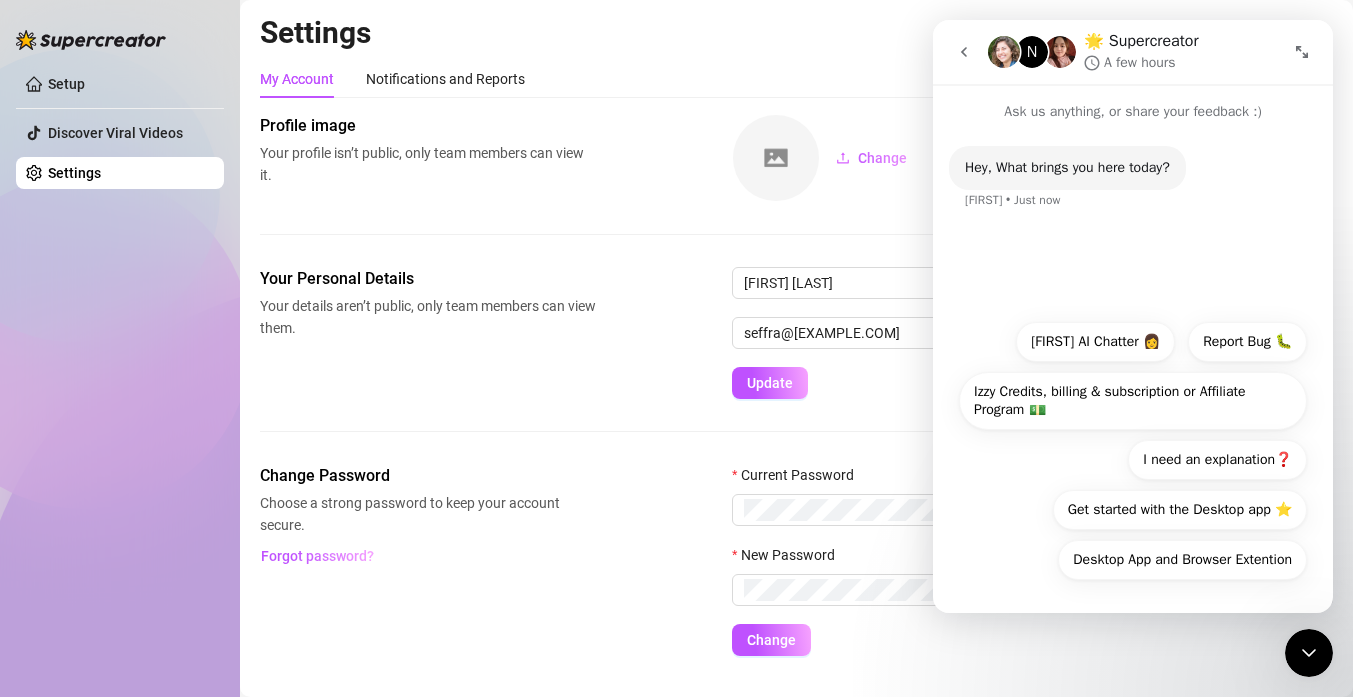 click 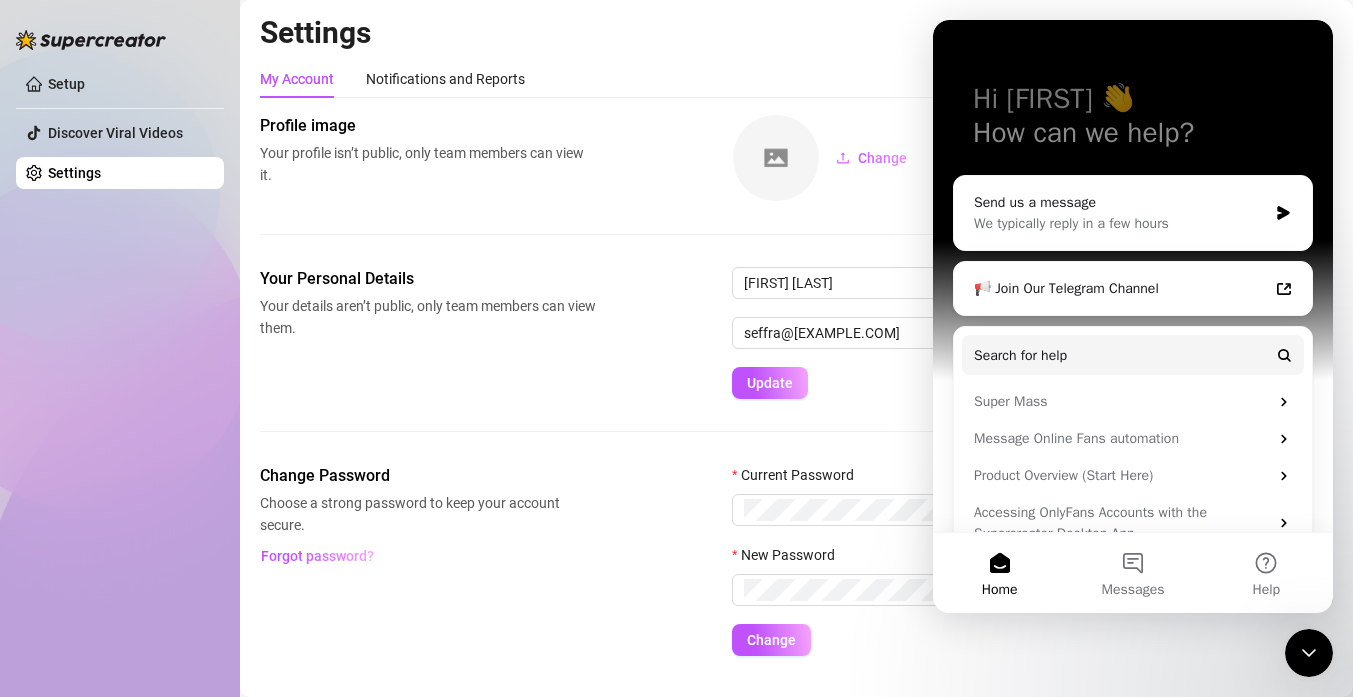 scroll, scrollTop: 119, scrollLeft: 0, axis: vertical 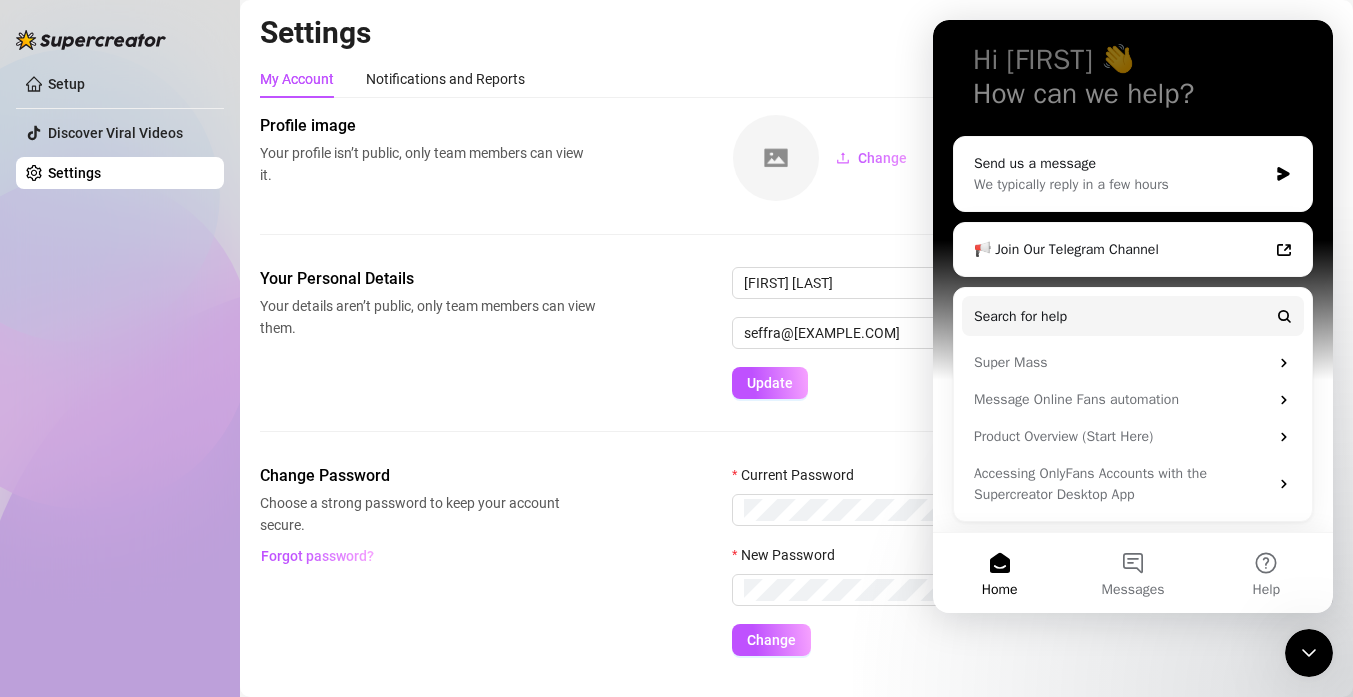 click on "My Account Notifications and Reports Profile image Your profile isn’t public, only team members can view it. Change Your Personal Details Your details aren’t public, only team members can view them. Seffra Israel seffra@mondialemgmt.com Update Change Password Choose a strong password to keep your account secure. Forgot password? Current Password New Password Change" at bounding box center [796, 358] 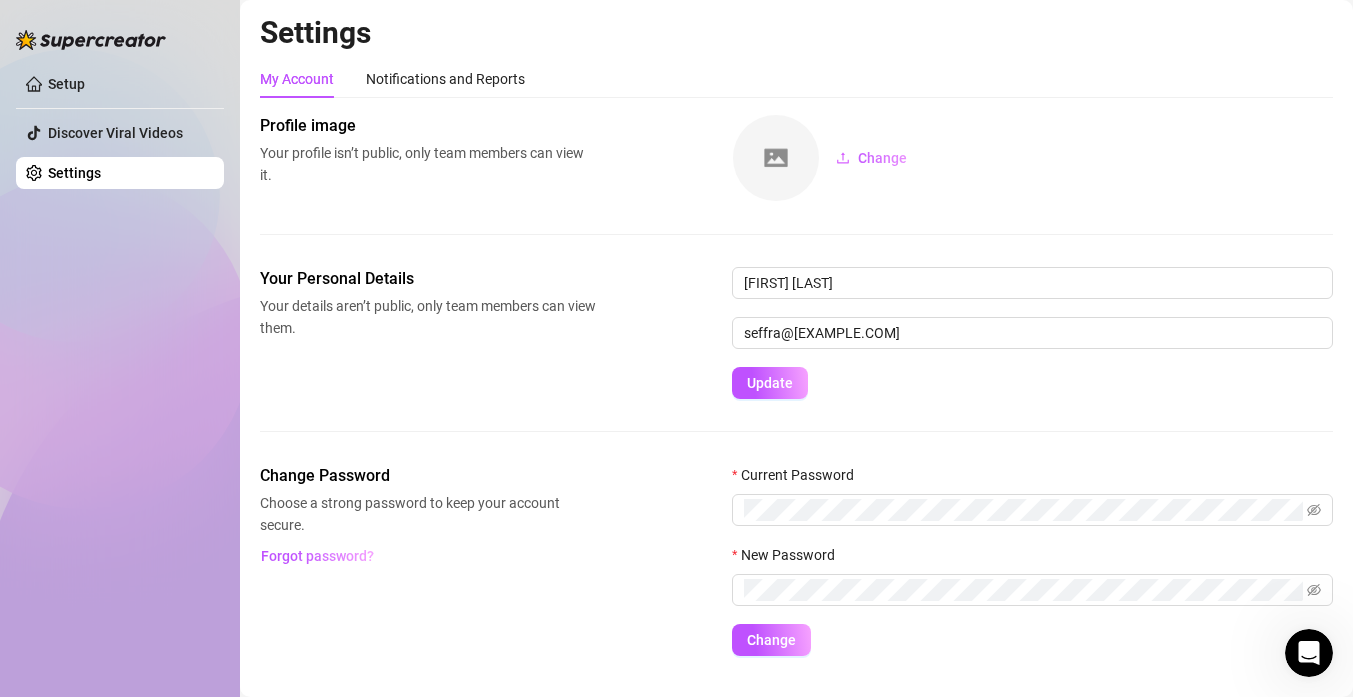 scroll, scrollTop: 0, scrollLeft: 0, axis: both 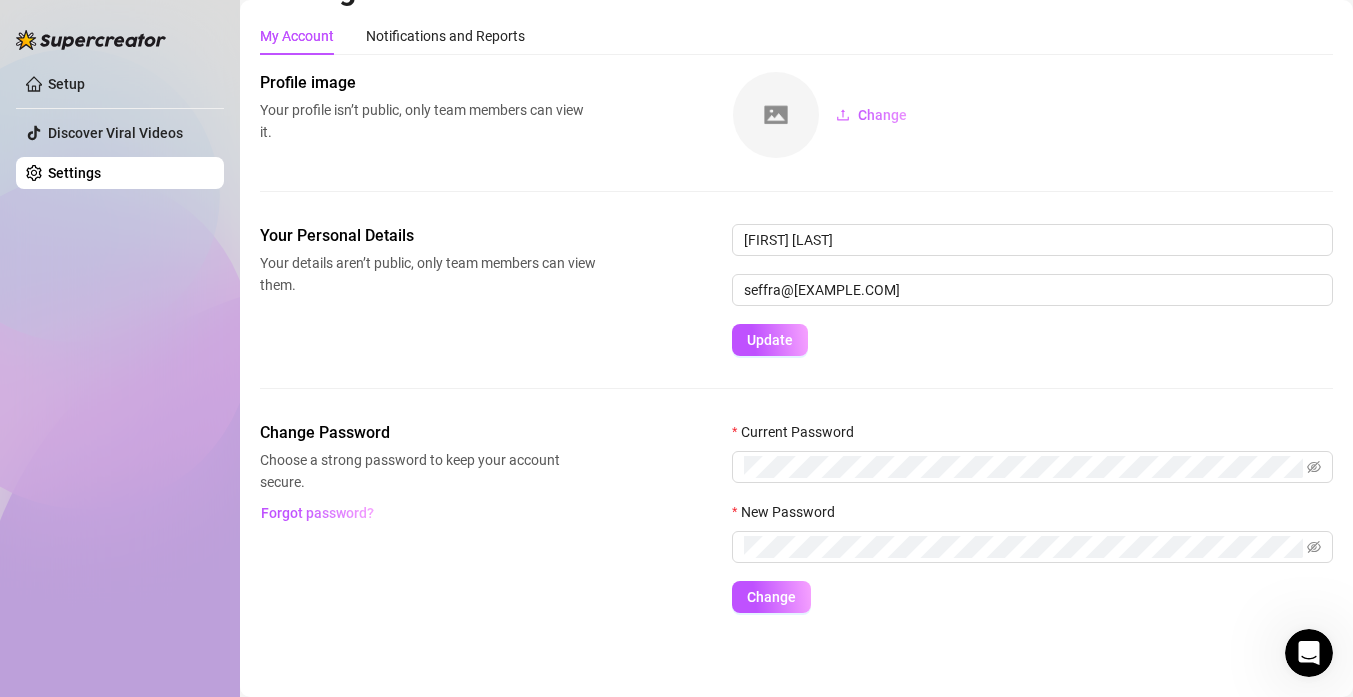 click on "Your Personal Details Your details aren’t public, only team members can view them. Seffra Israel seffra@mondialemgmt.com Update" at bounding box center [796, 290] 